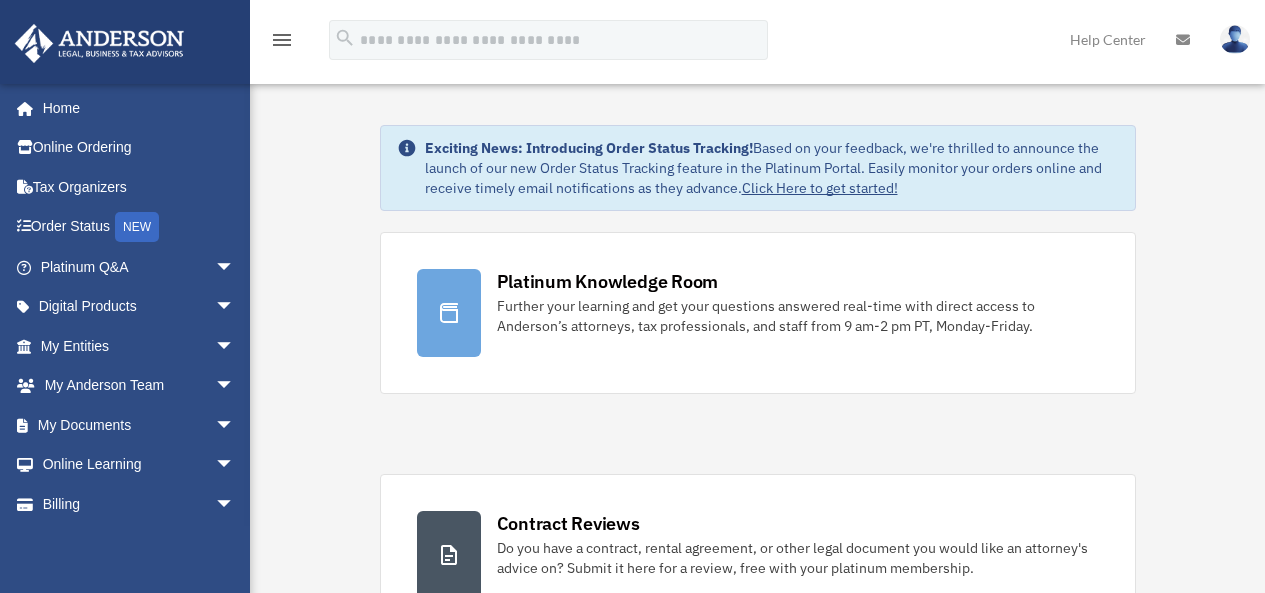 scroll, scrollTop: 0, scrollLeft: 0, axis: both 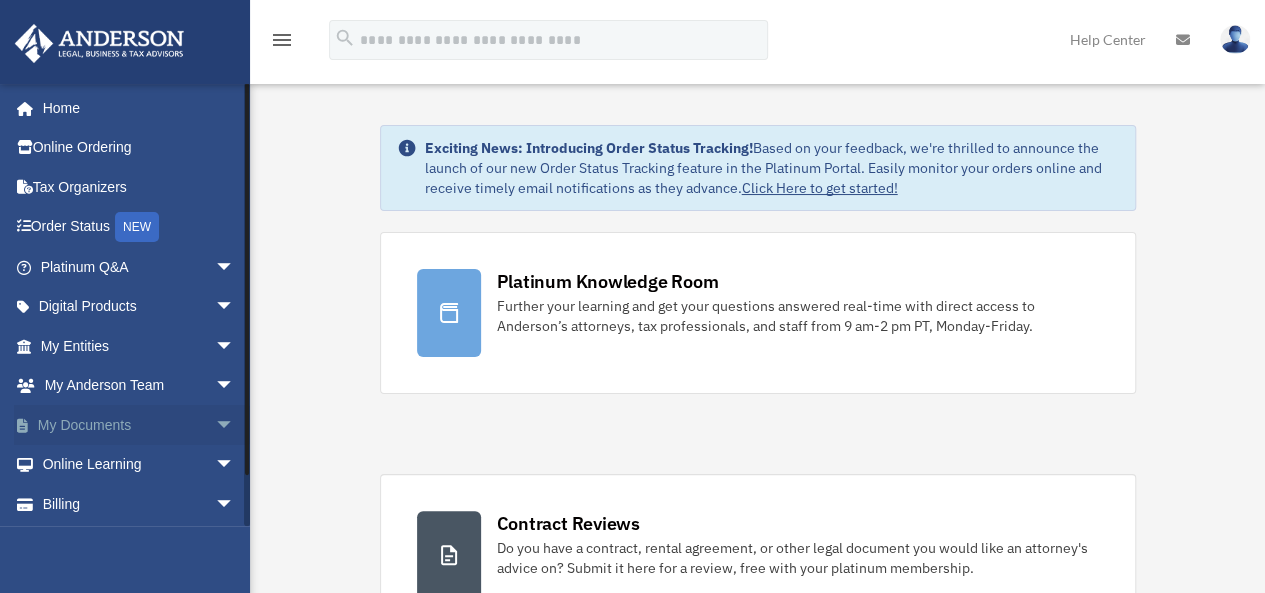 click on "My Documents arrow_drop_down" at bounding box center [139, 425] 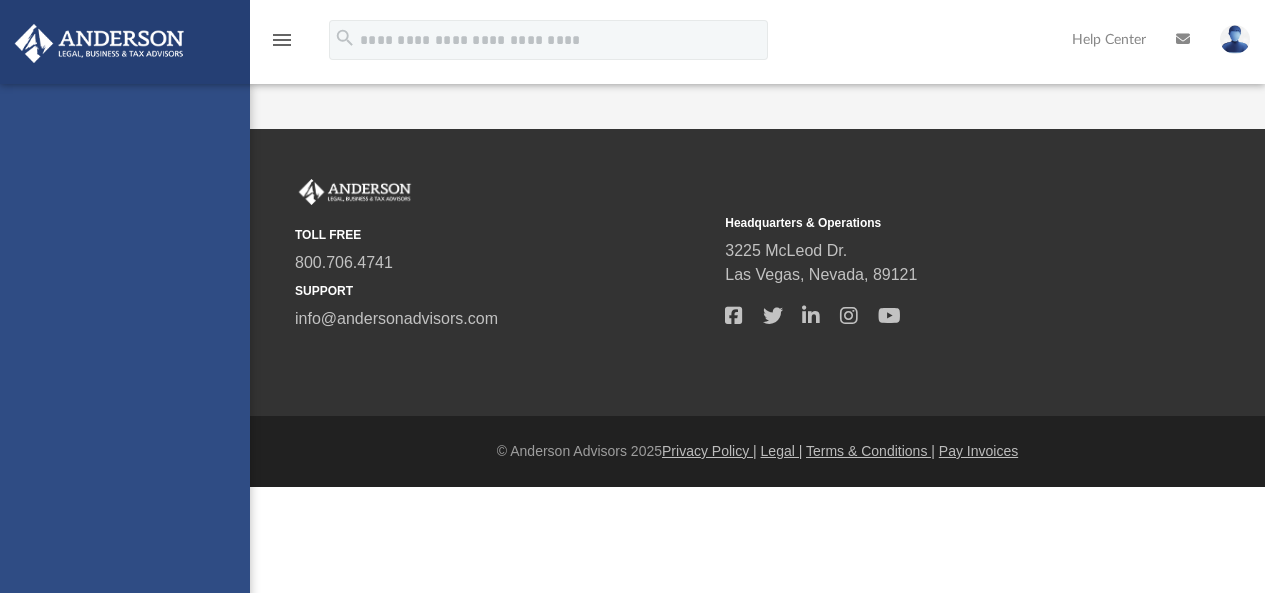 scroll, scrollTop: 0, scrollLeft: 0, axis: both 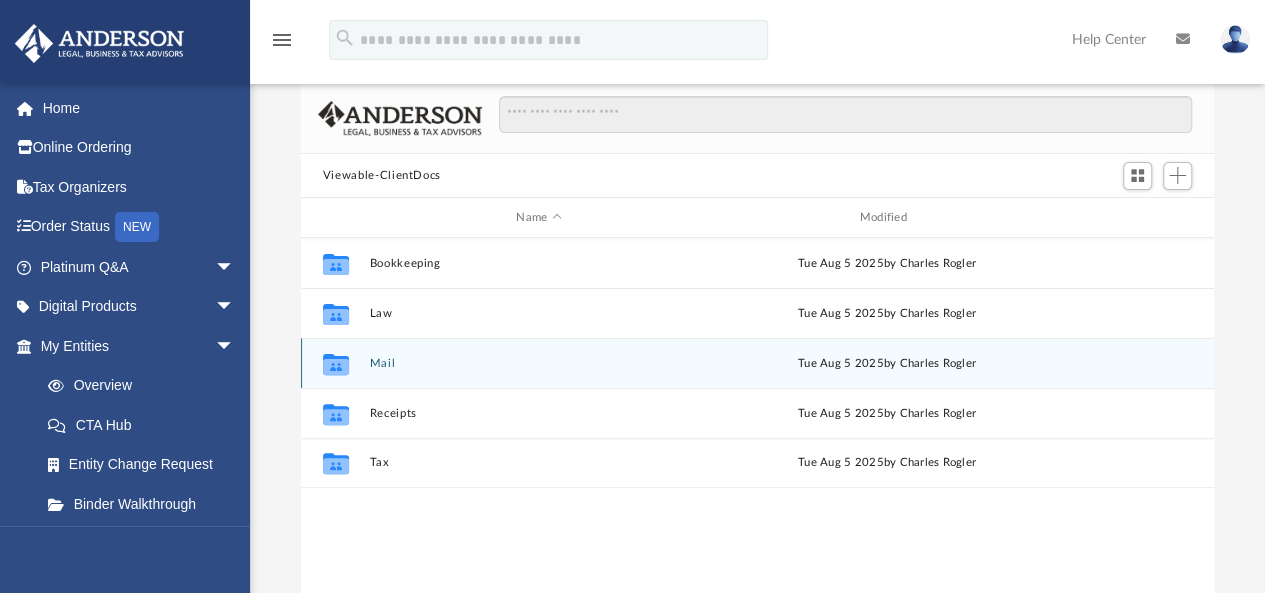 click 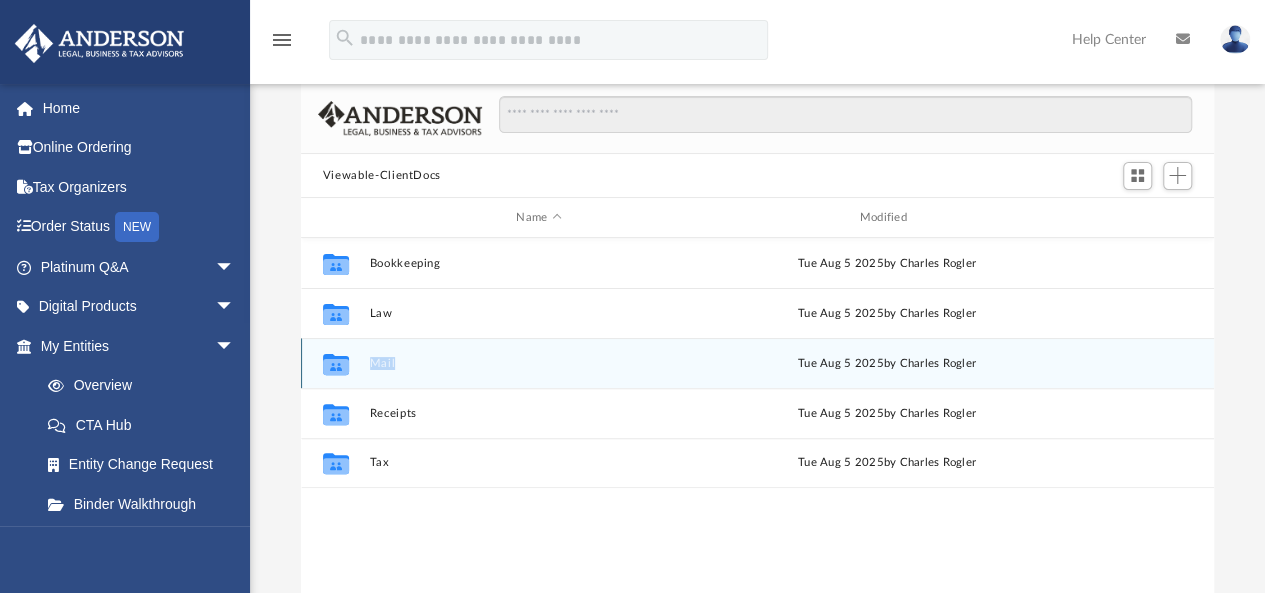 click 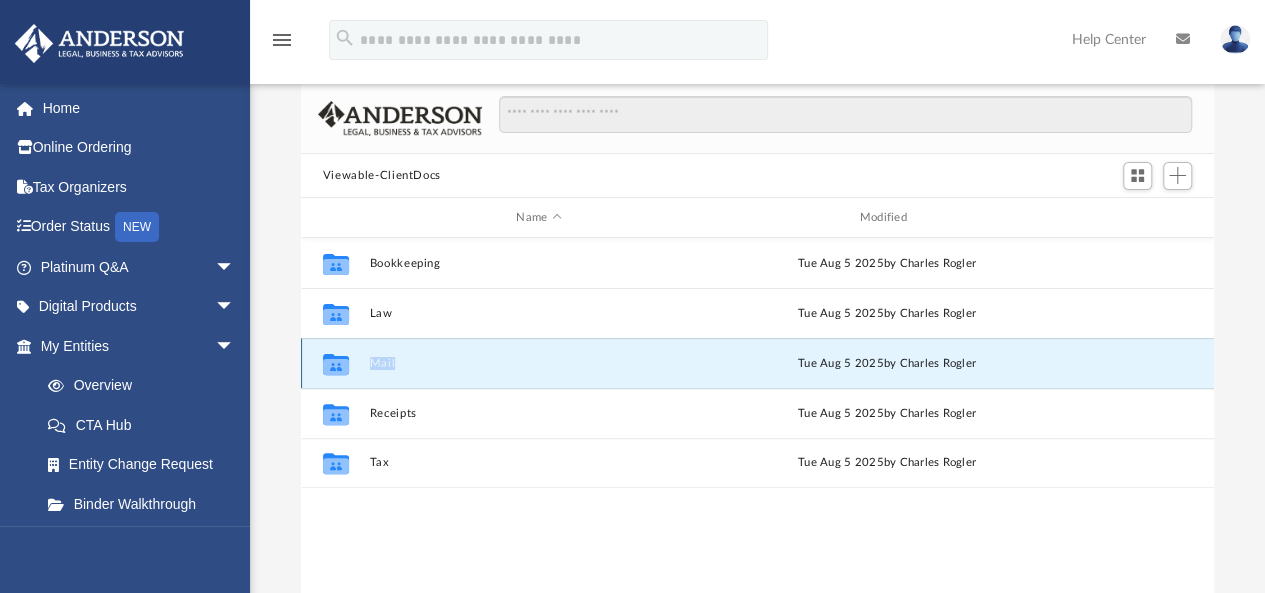 click on "Mail" at bounding box center [538, 363] 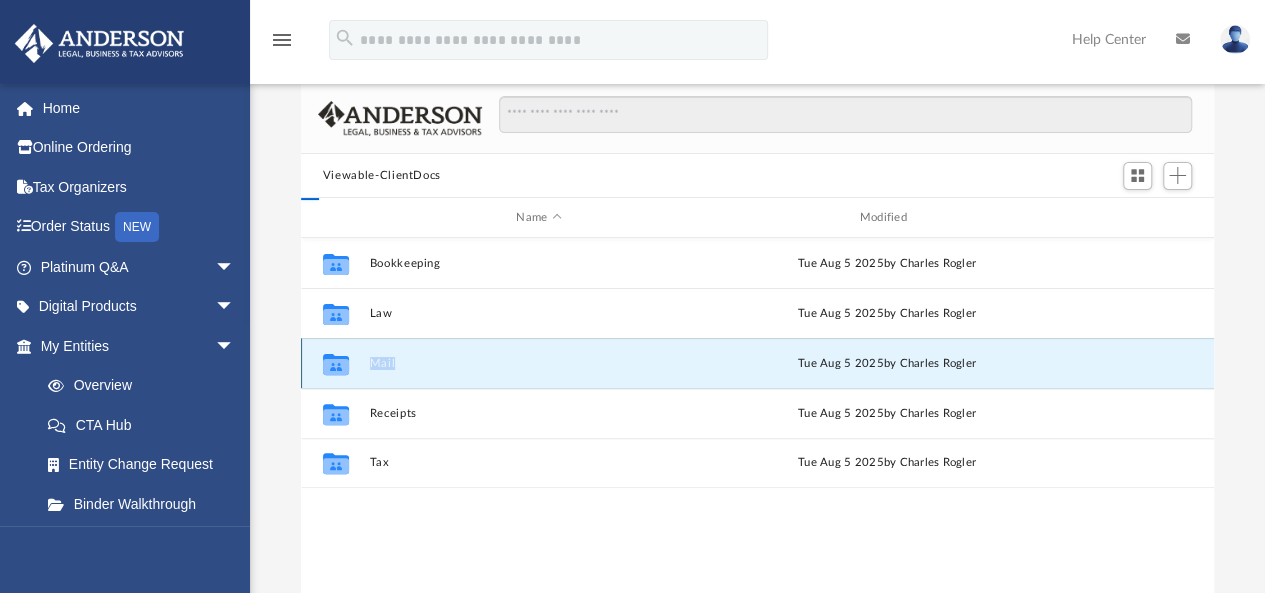 click on "Mail" at bounding box center (538, 363) 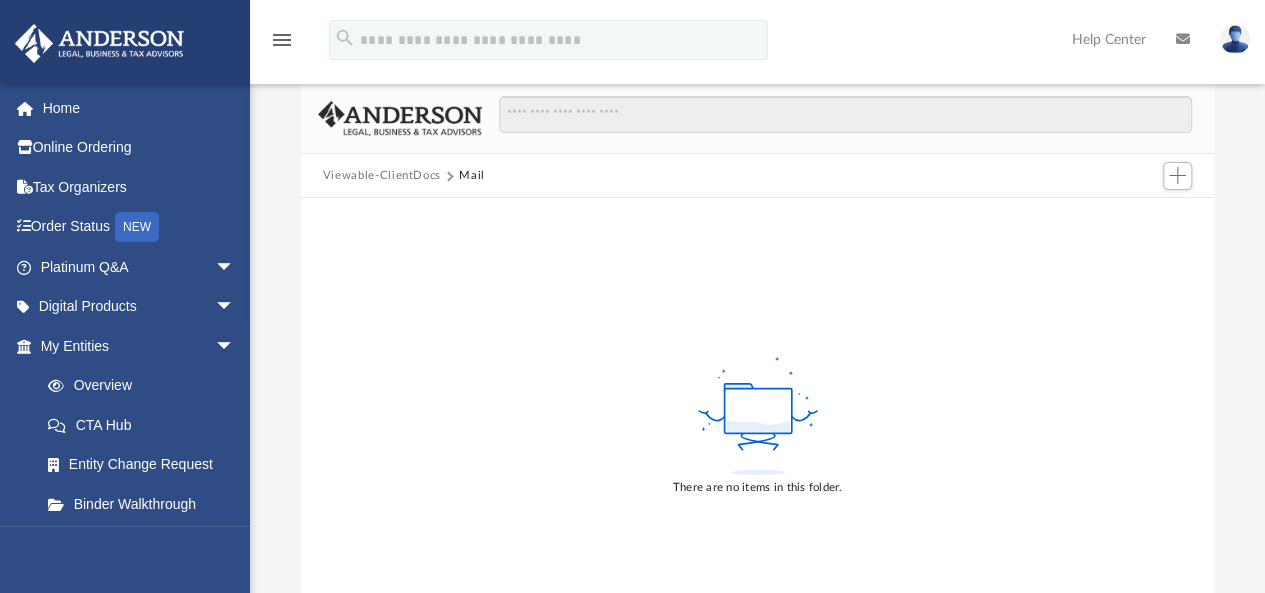click on "Viewable-ClientDocs" at bounding box center (382, 176) 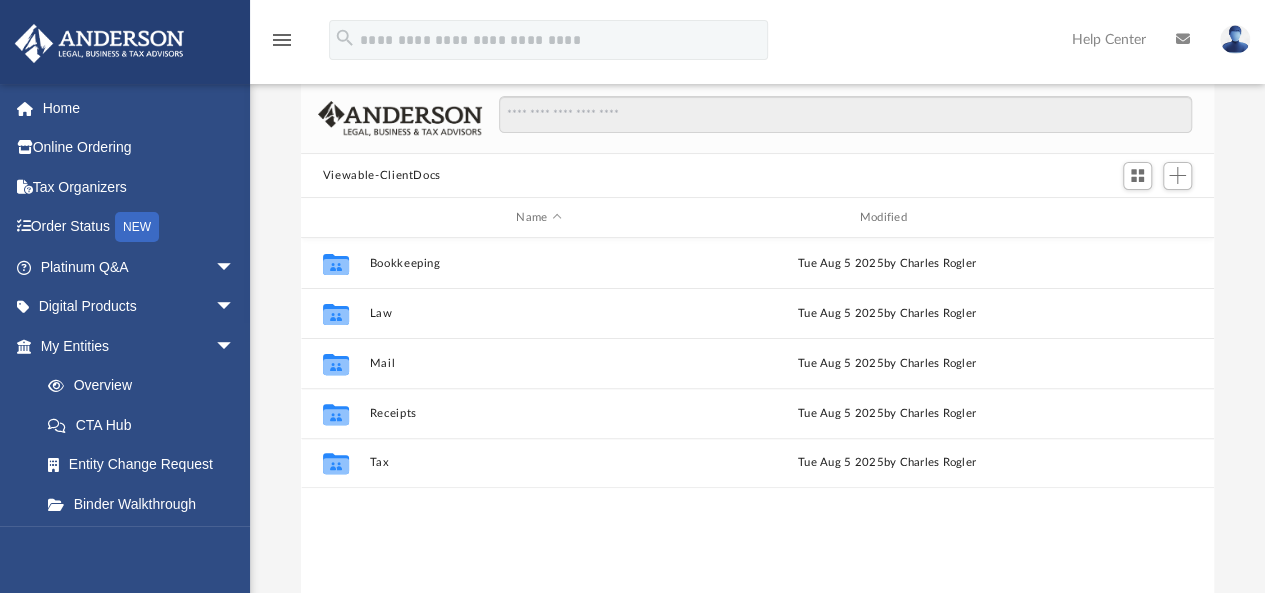 scroll, scrollTop: 16, scrollLeft: 16, axis: both 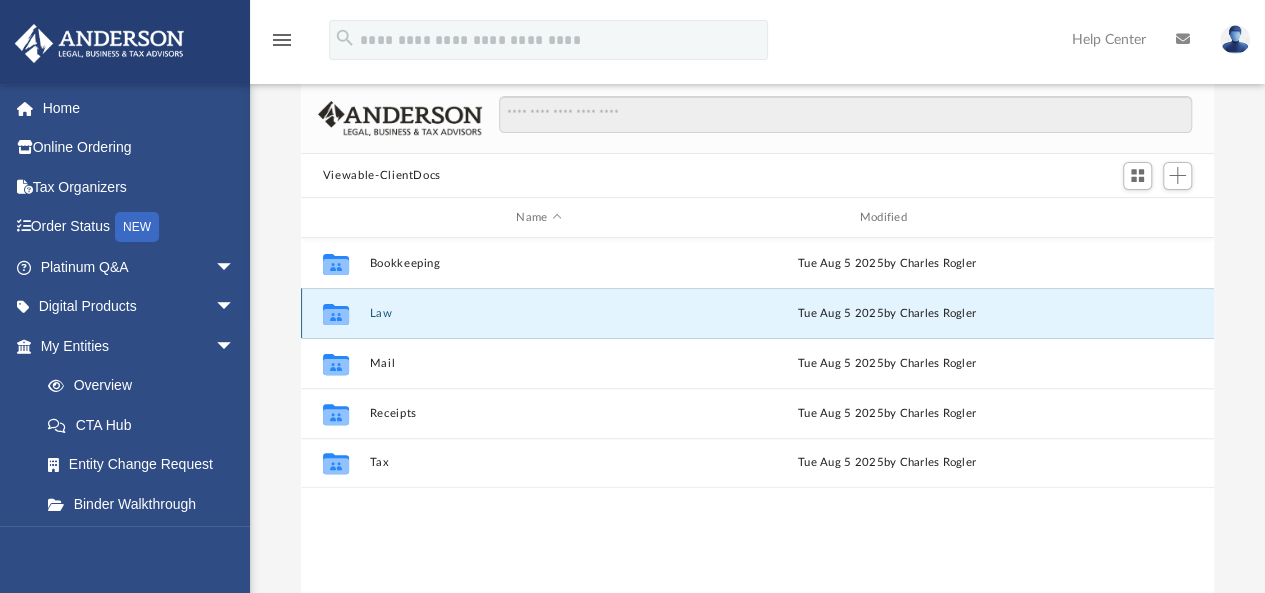 click on "Law" at bounding box center [538, 313] 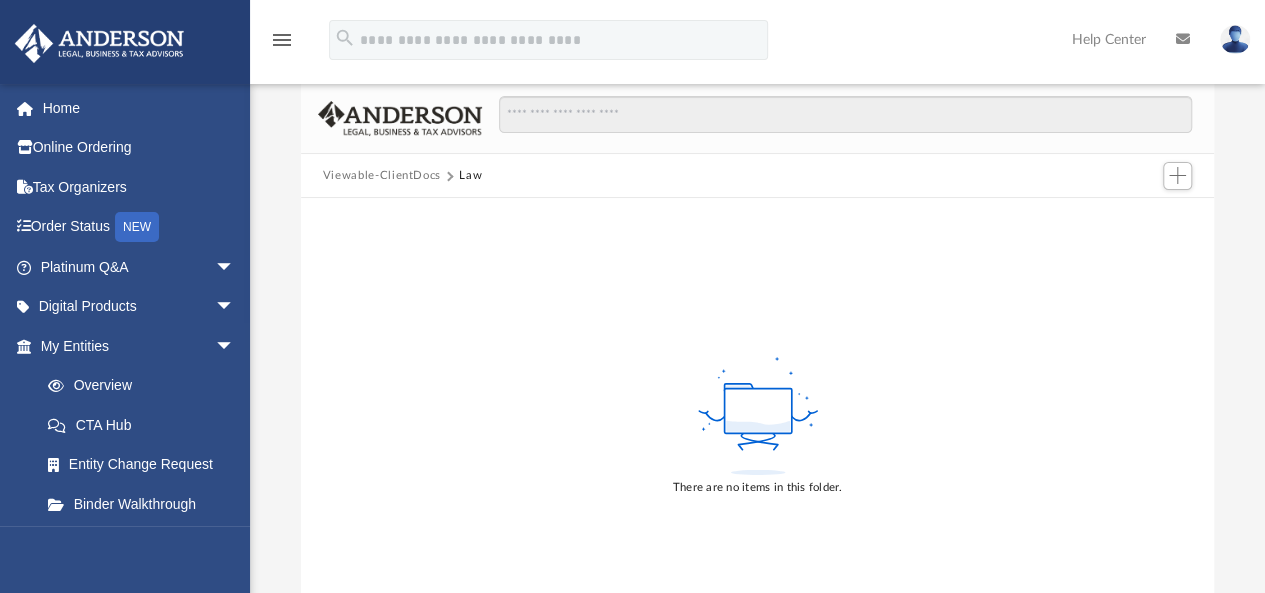 click on "Viewable-ClientDocs" at bounding box center (382, 176) 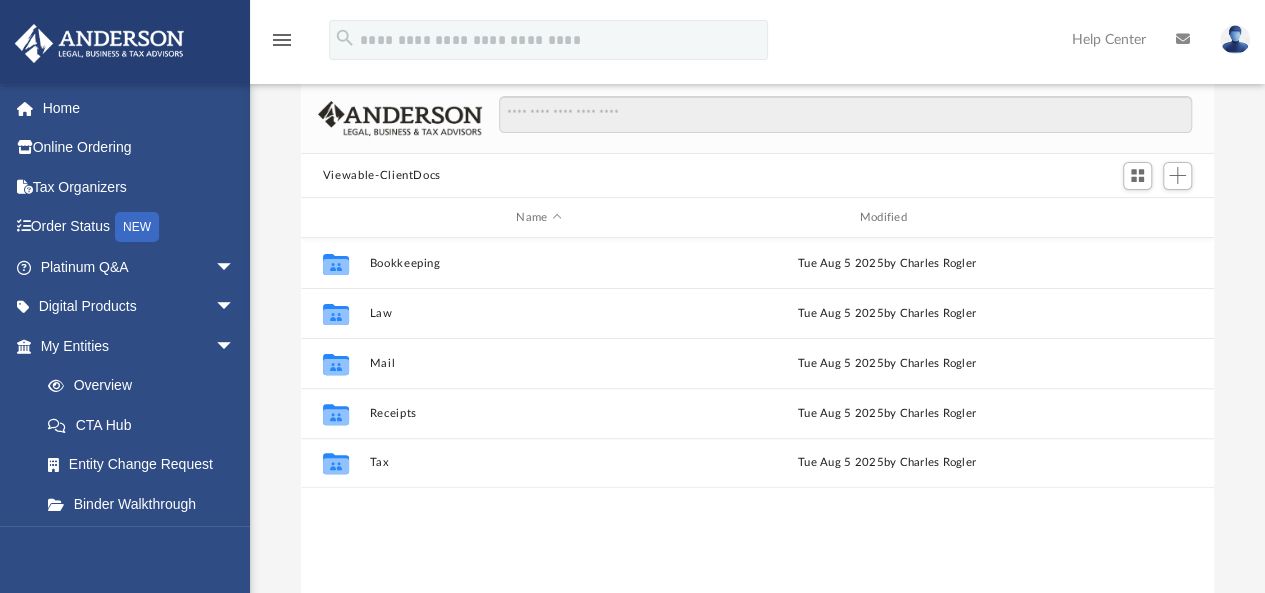 scroll, scrollTop: 16, scrollLeft: 16, axis: both 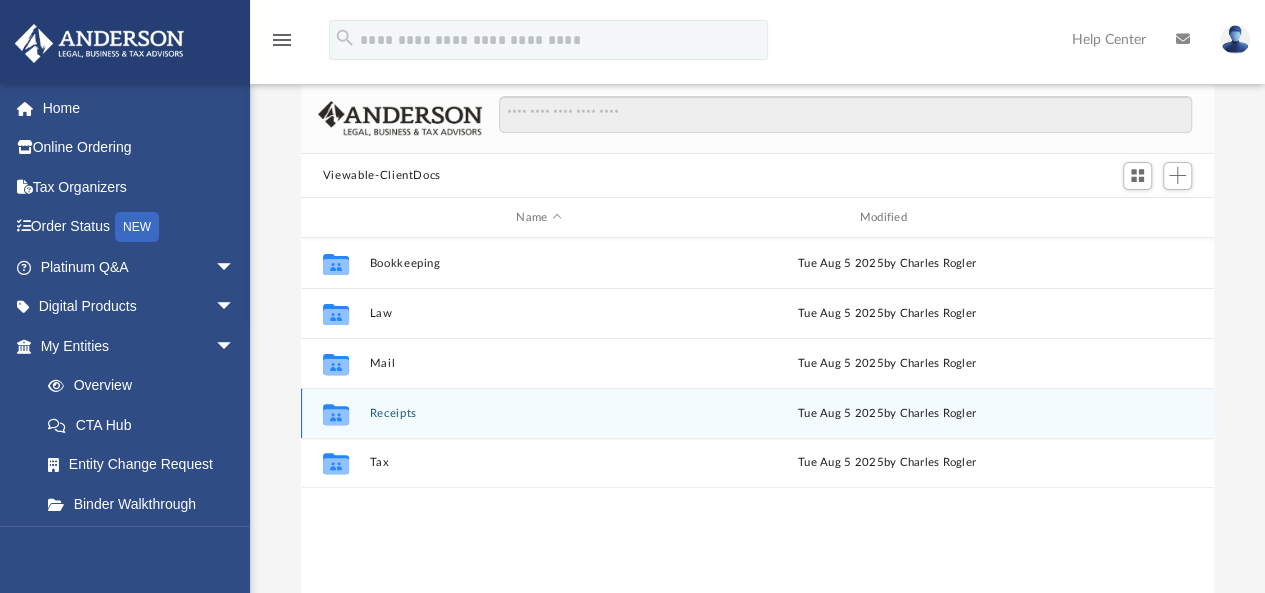 click on "Receipts" at bounding box center [538, 413] 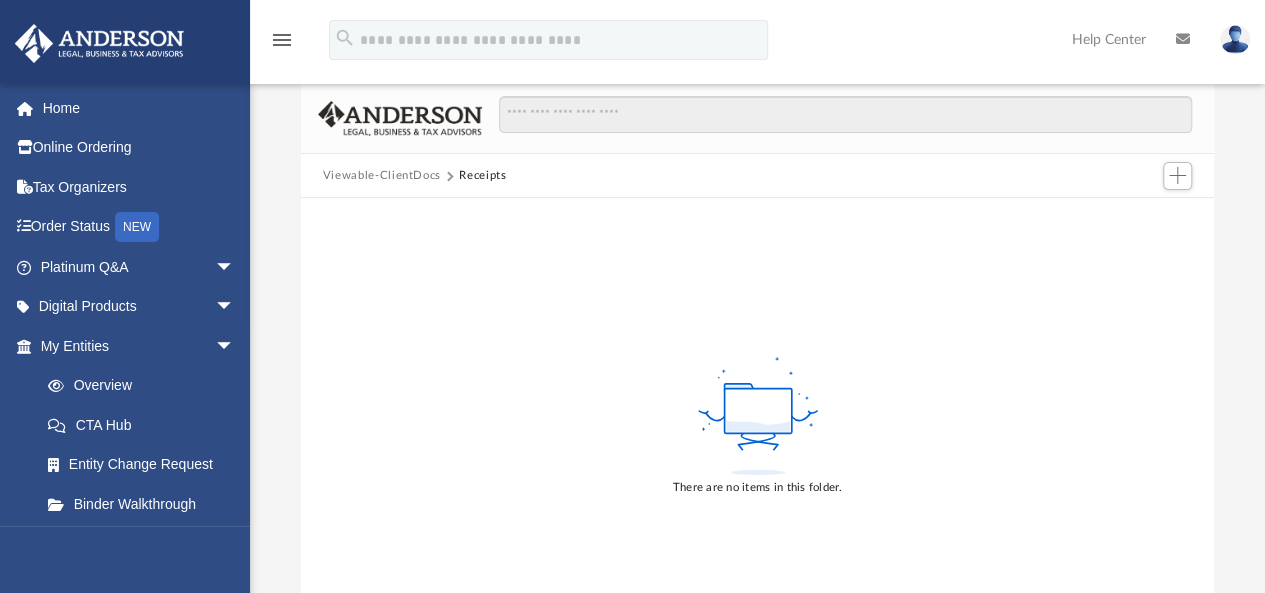 click on "Viewable-ClientDocs" at bounding box center (382, 176) 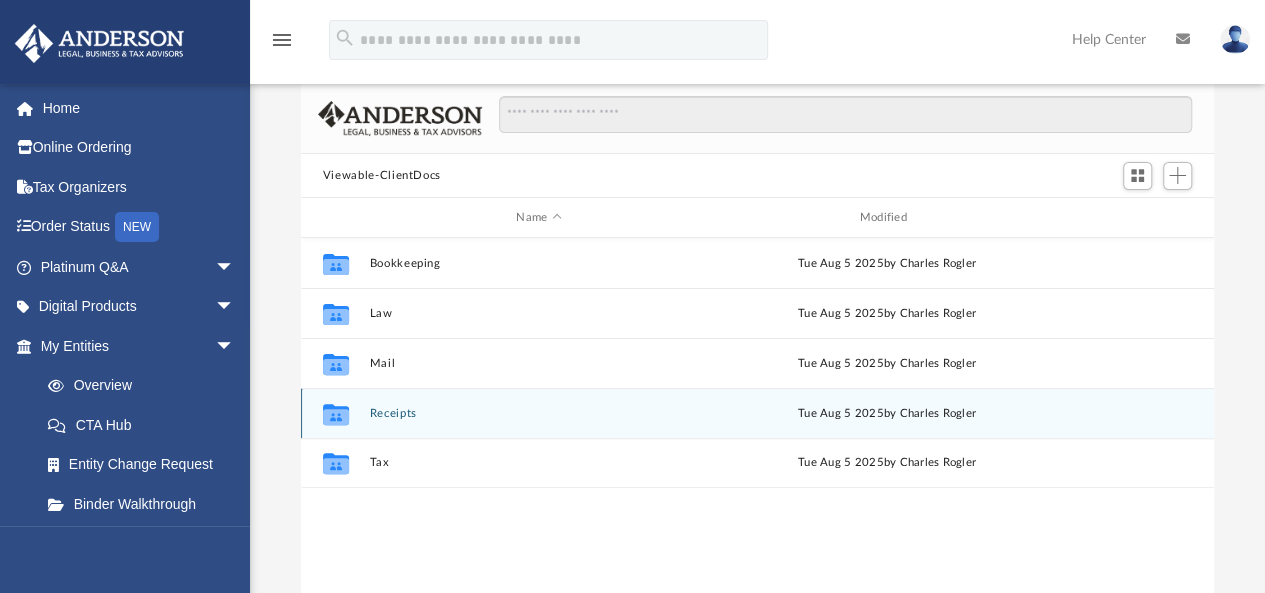 scroll, scrollTop: 16, scrollLeft: 16, axis: both 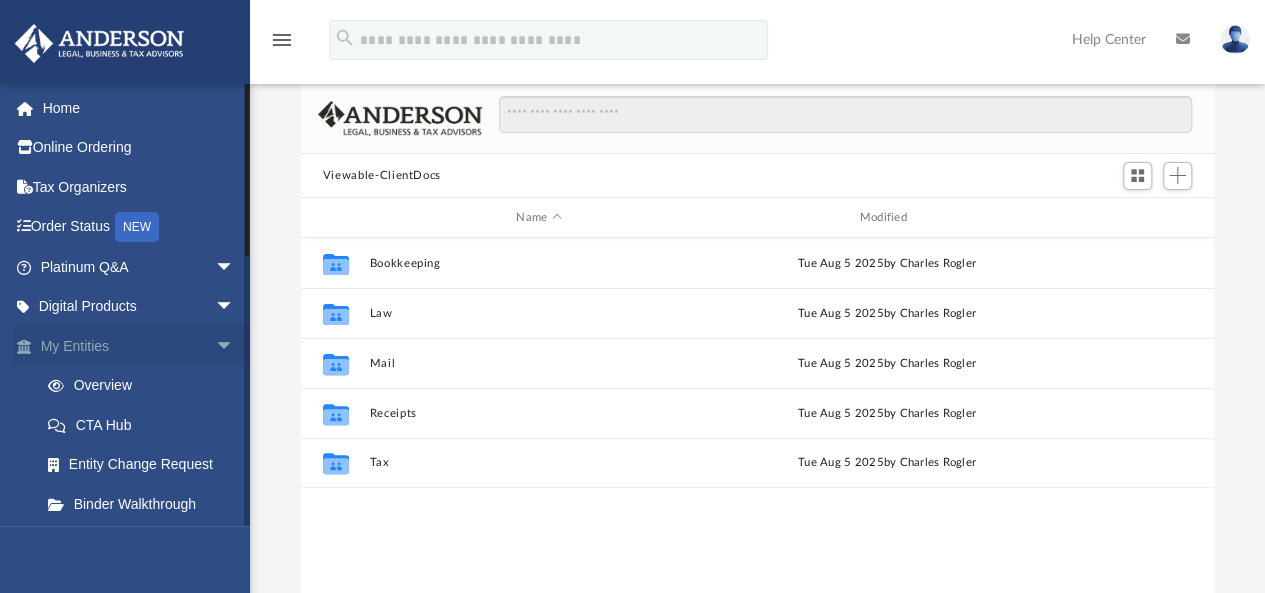click on "My Entities arrow_drop_down" at bounding box center (139, 346) 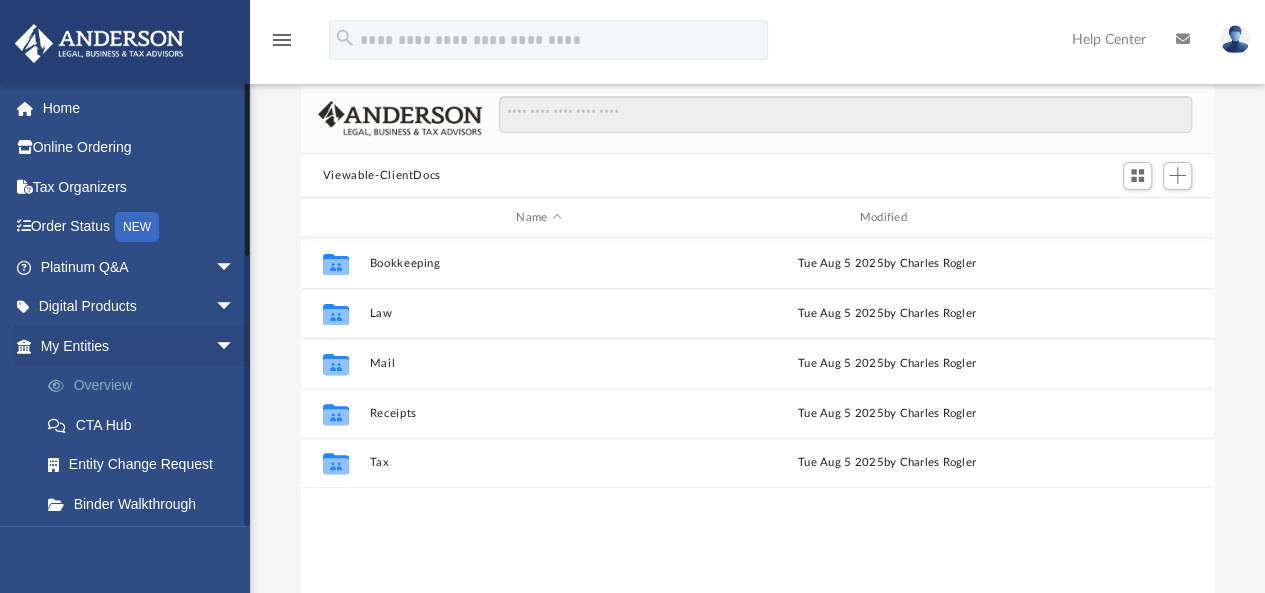 click on "Overview" at bounding box center [146, 386] 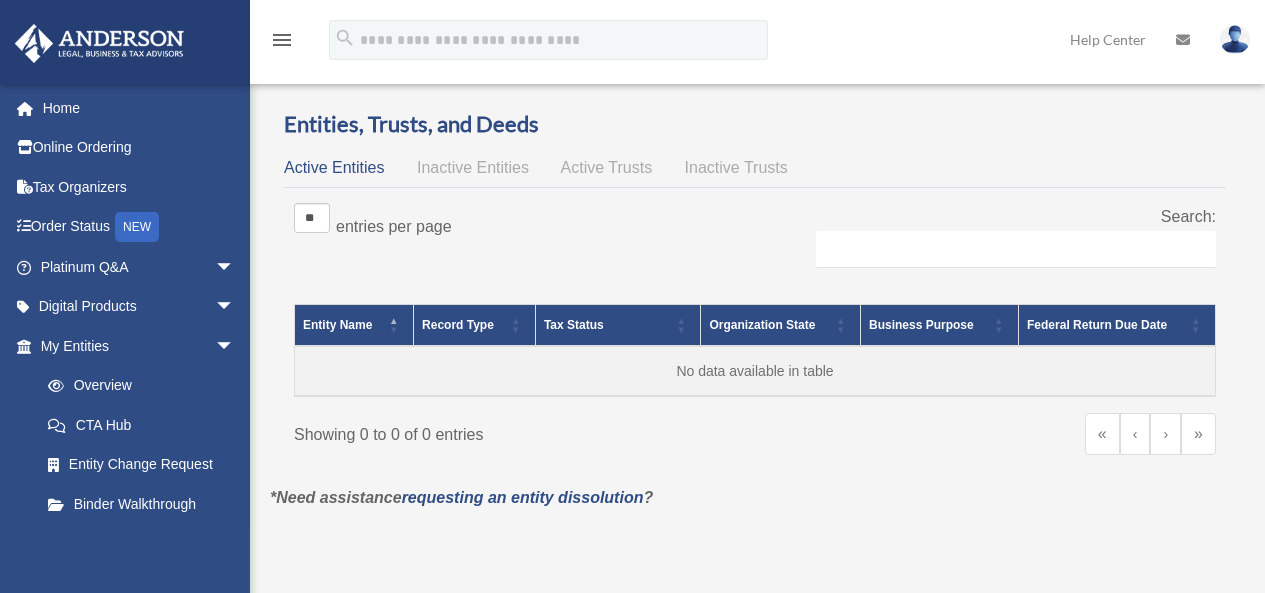 scroll, scrollTop: 0, scrollLeft: 0, axis: both 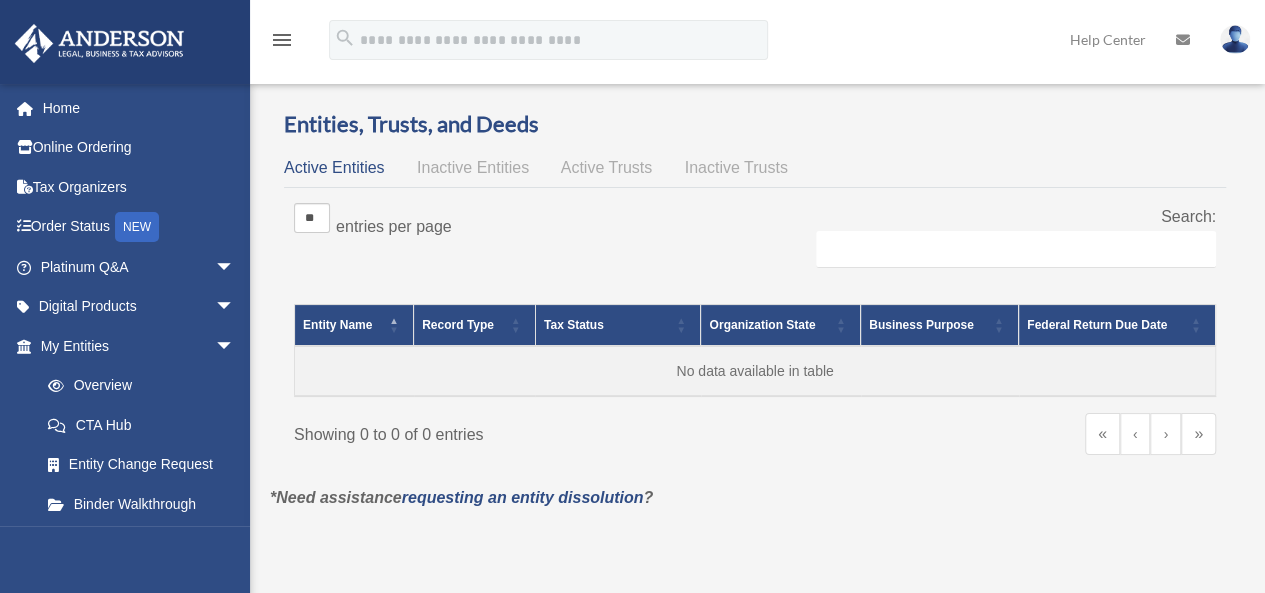 click on "Active Entities" at bounding box center [334, 167] 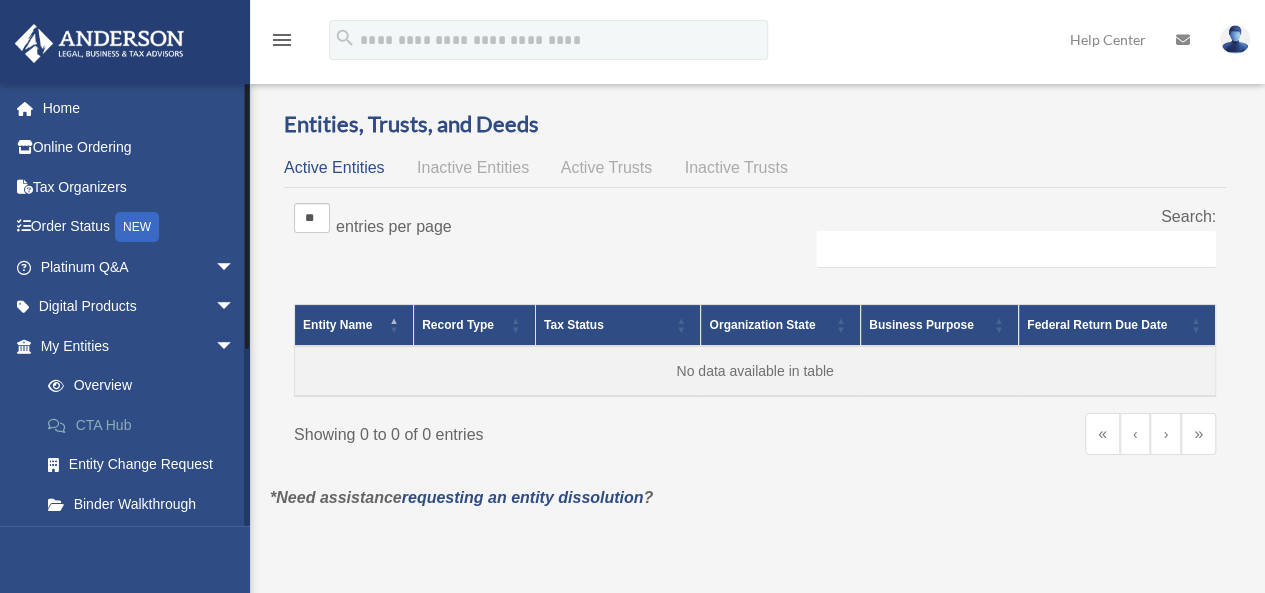 click on "CTA Hub" at bounding box center [146, 425] 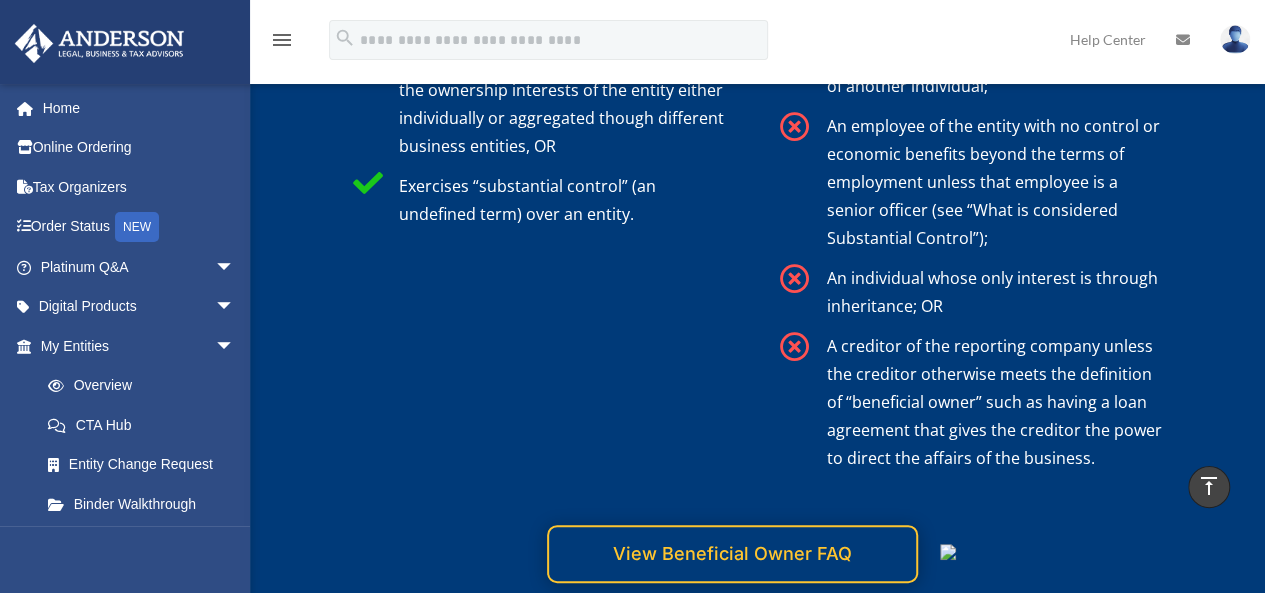 scroll, scrollTop: 4000, scrollLeft: 0, axis: vertical 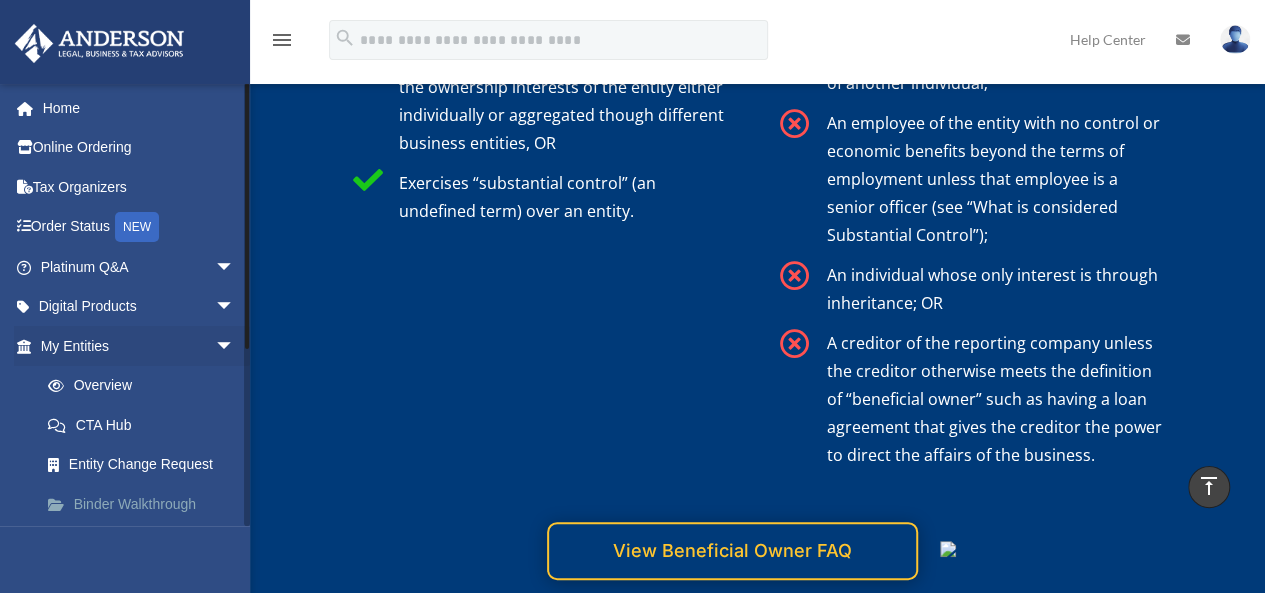 click on "Binder Walkthrough" at bounding box center (146, 504) 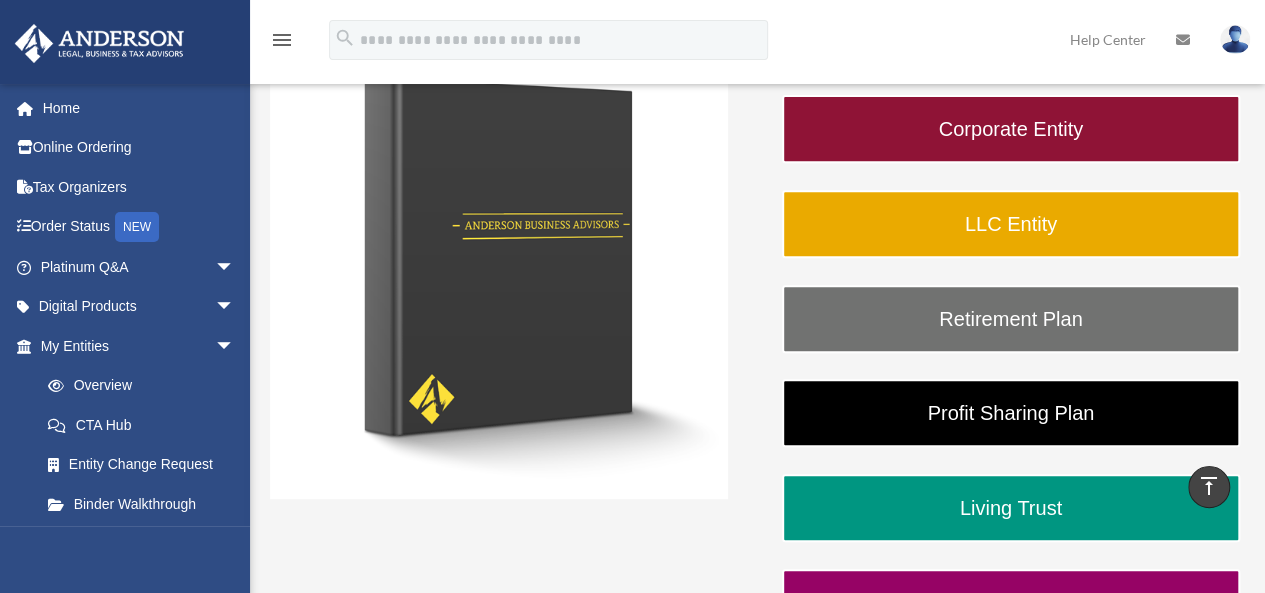 scroll, scrollTop: 300, scrollLeft: 0, axis: vertical 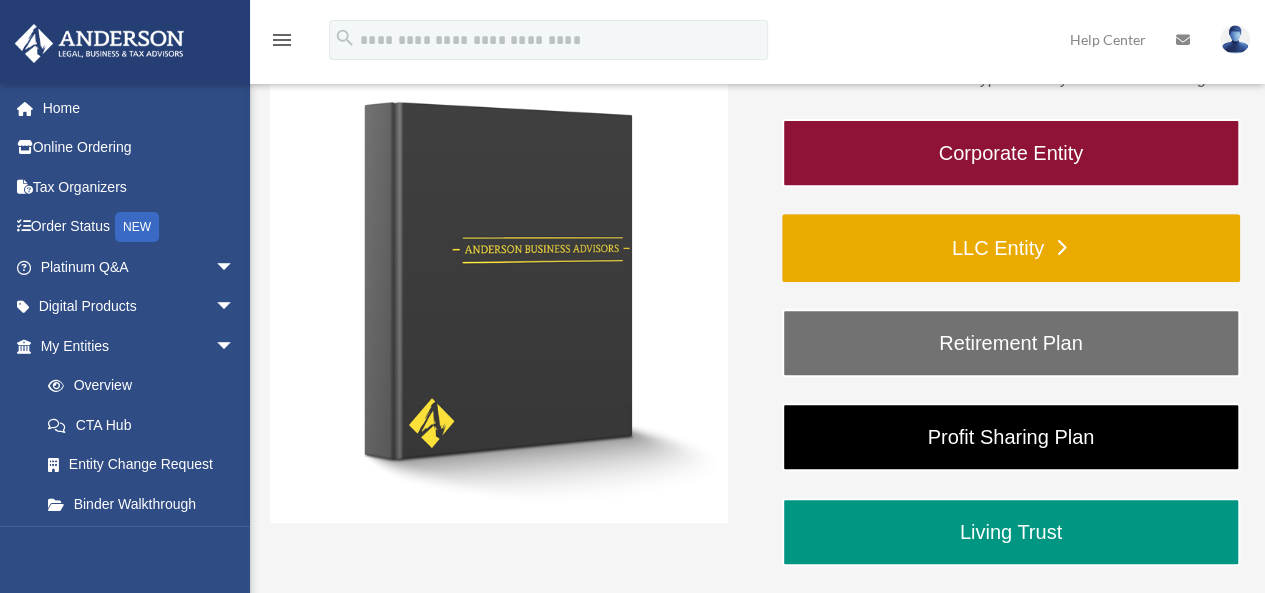 click on "LLC Entity" at bounding box center [1011, 248] 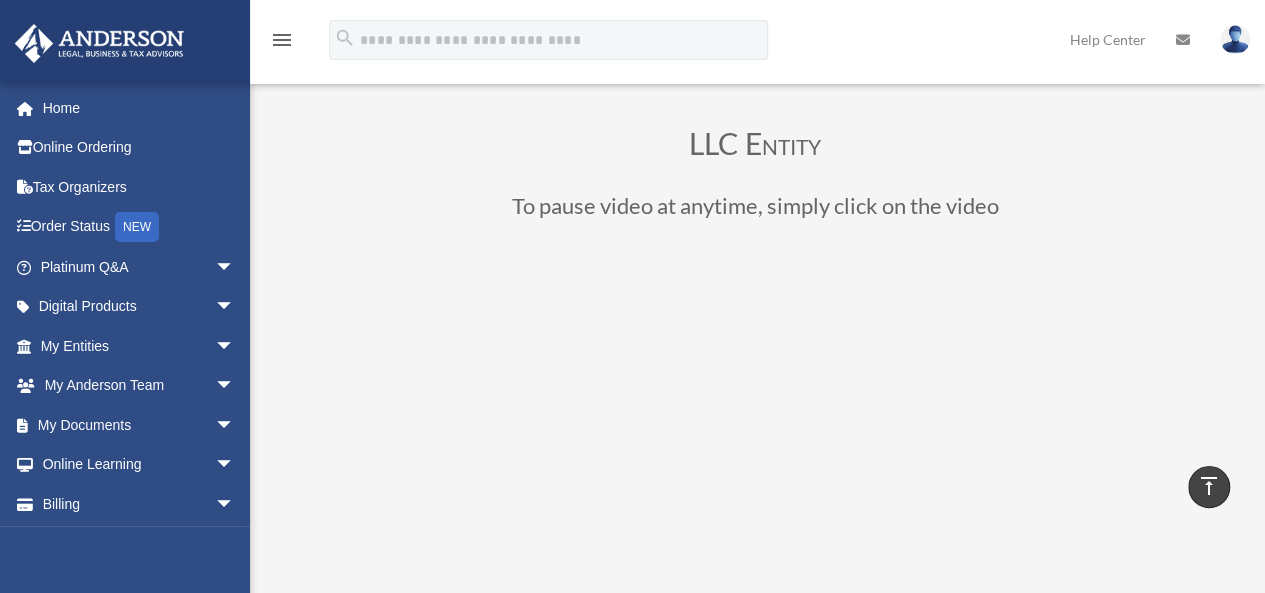 scroll, scrollTop: 34, scrollLeft: 0, axis: vertical 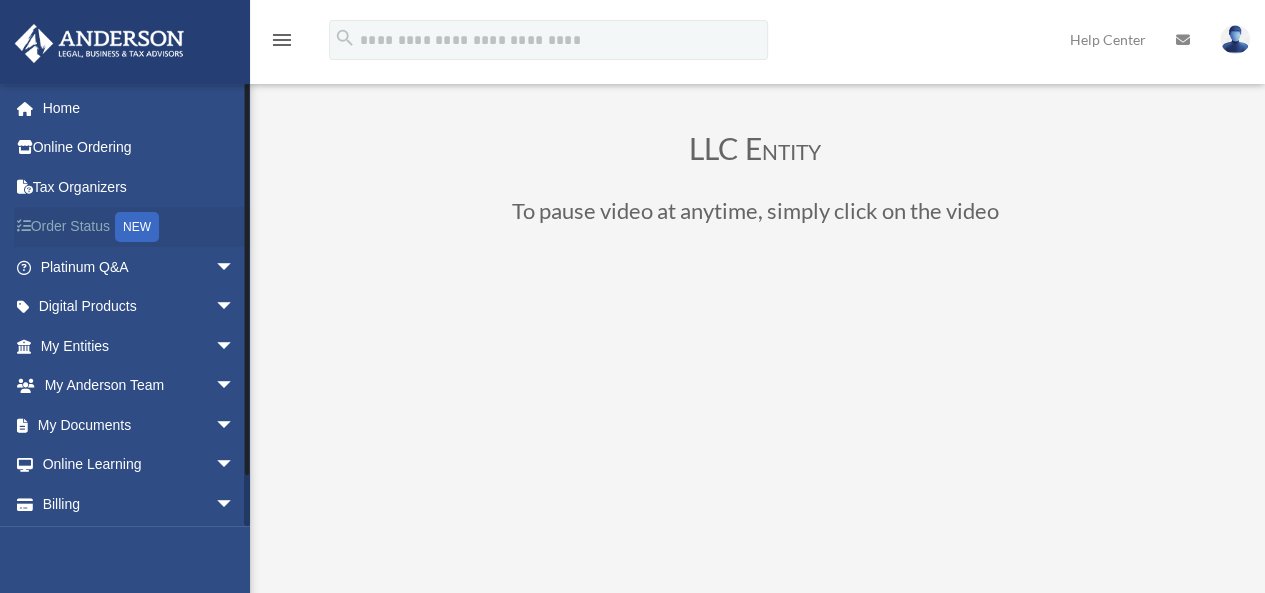 click on "Order Status  NEW" at bounding box center (139, 227) 